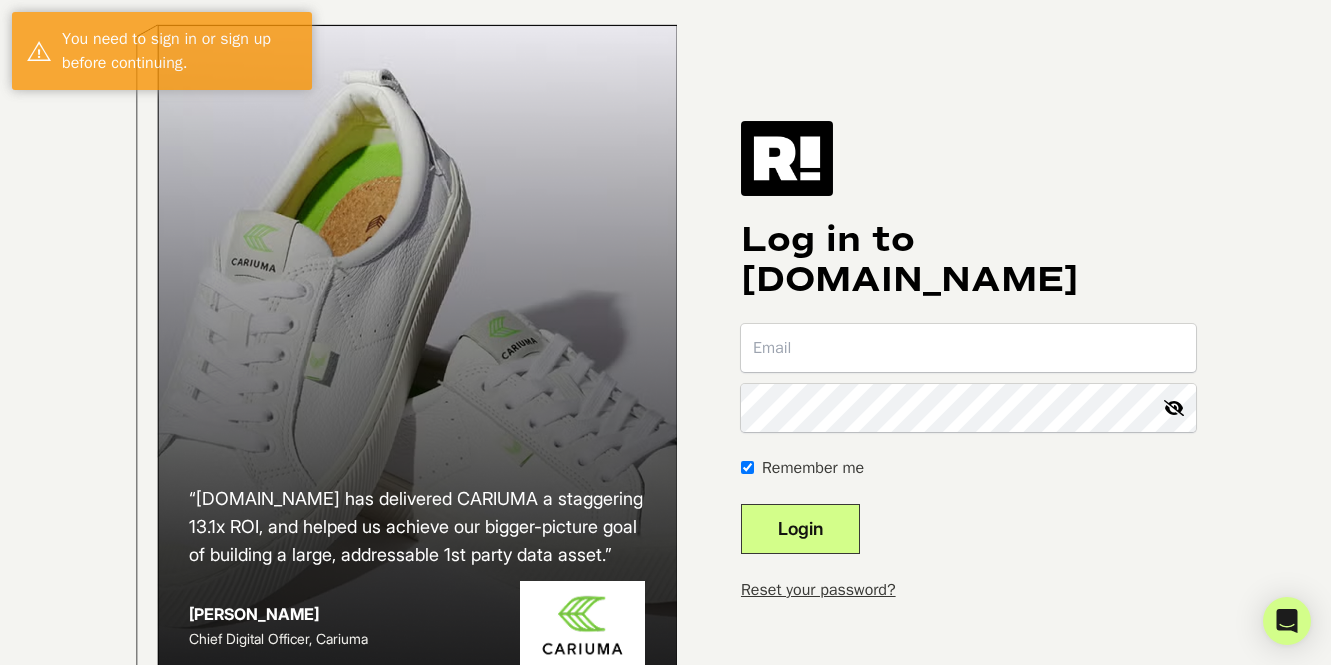 type on "[PERSON_NAME][EMAIL_ADDRESS][DOMAIN_NAME]" 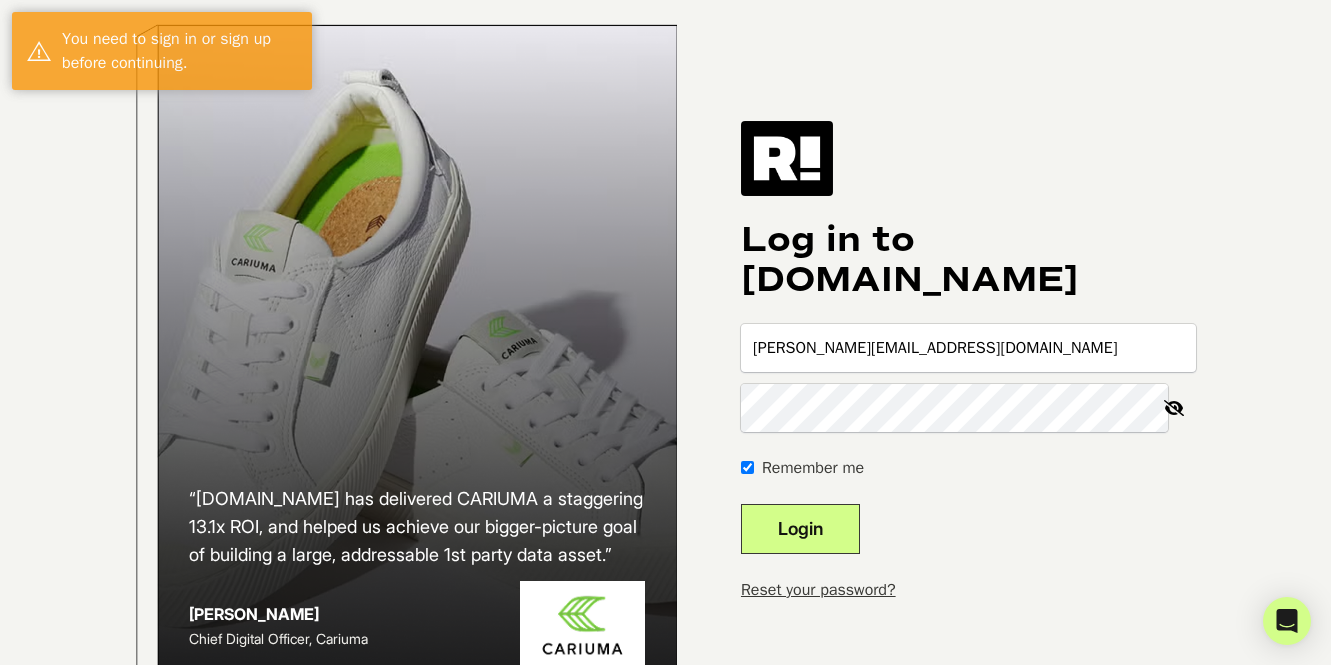scroll, scrollTop: 0, scrollLeft: 0, axis: both 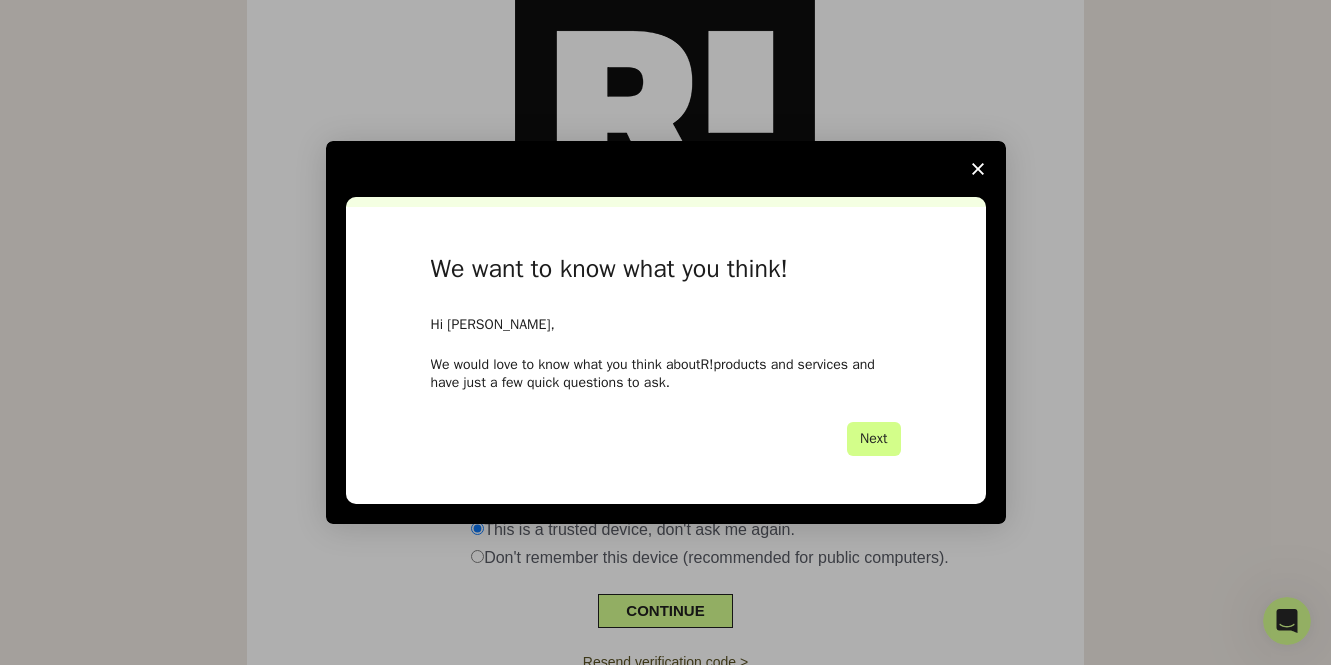 click at bounding box center [978, 169] 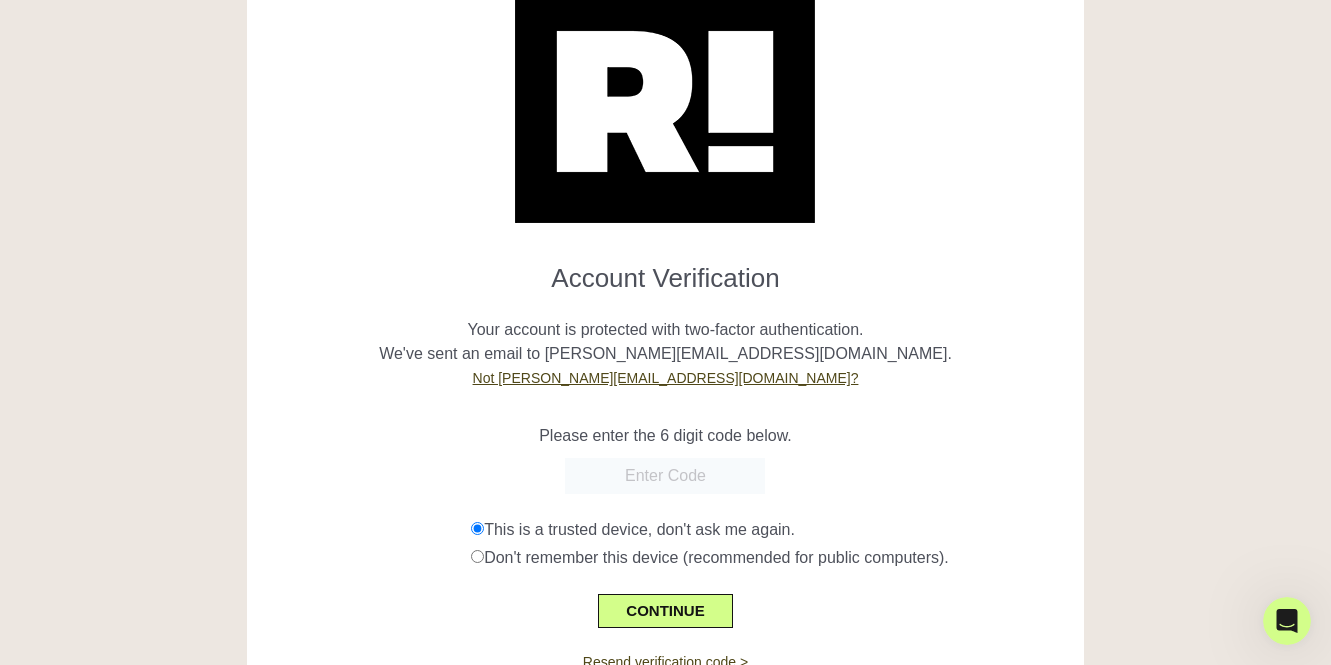 click at bounding box center (665, 476) 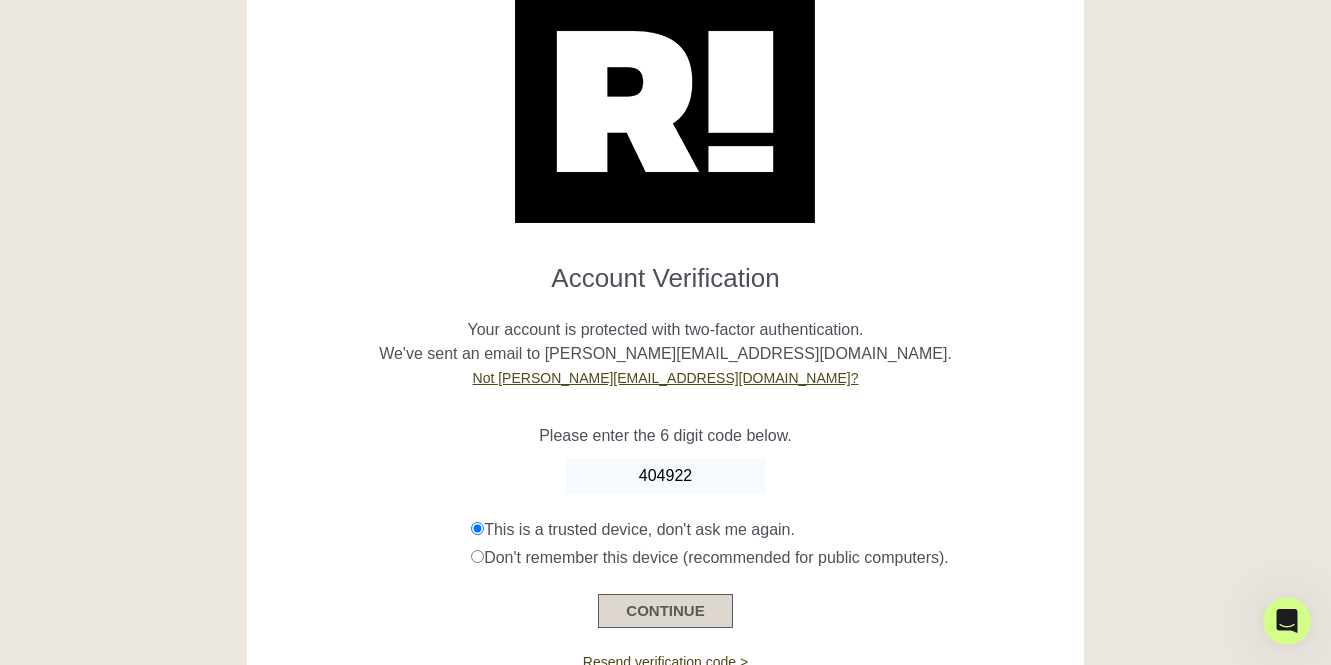 type on "404922" 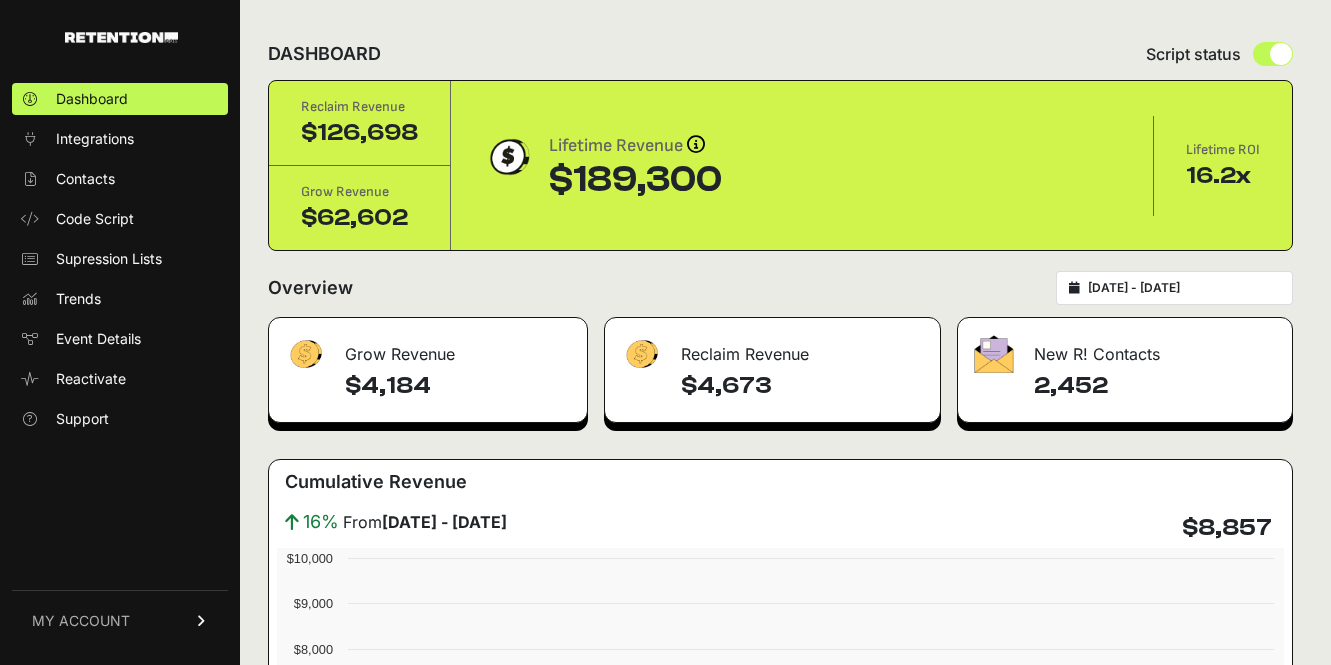 scroll, scrollTop: 0, scrollLeft: 0, axis: both 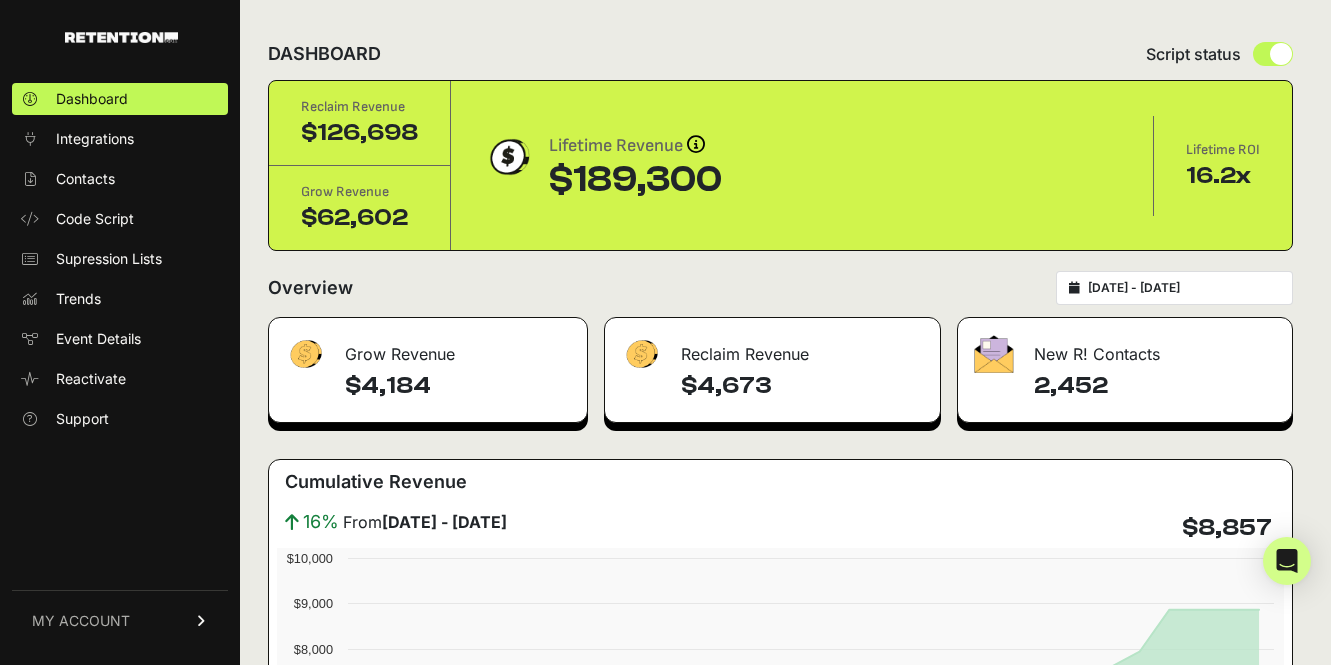 click on "[DATE] - [DATE]" at bounding box center (1184, 288) 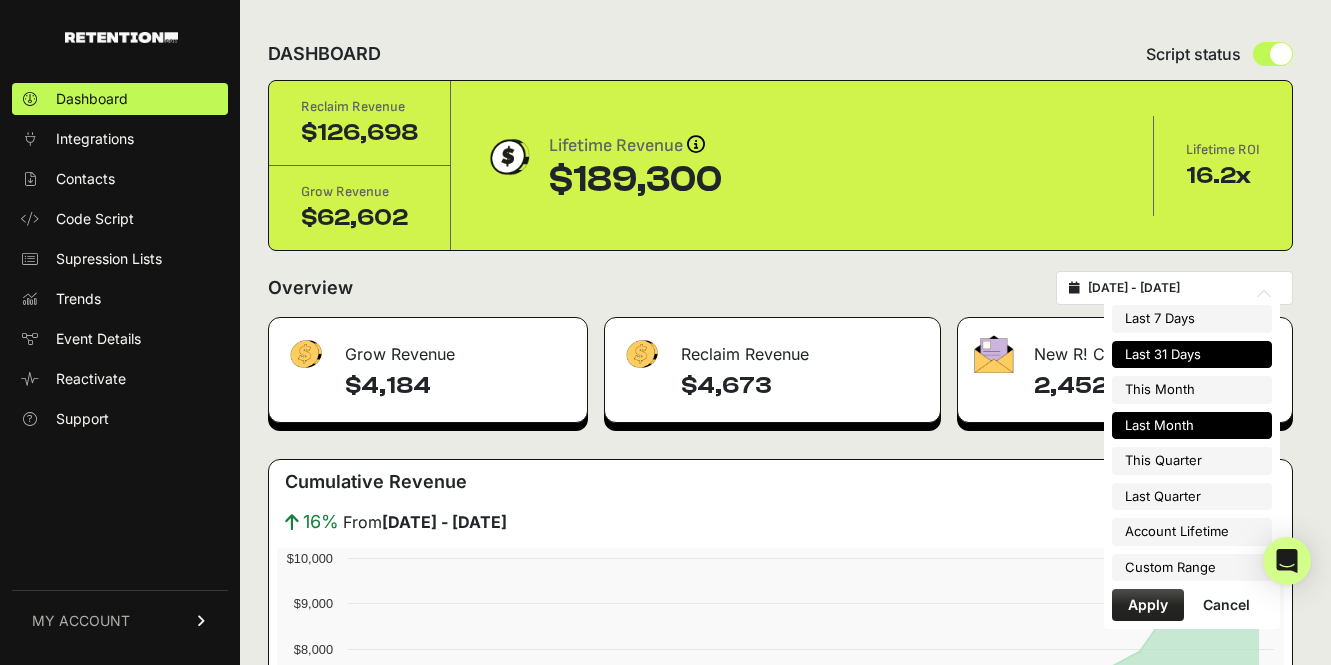 type on "[DATE]" 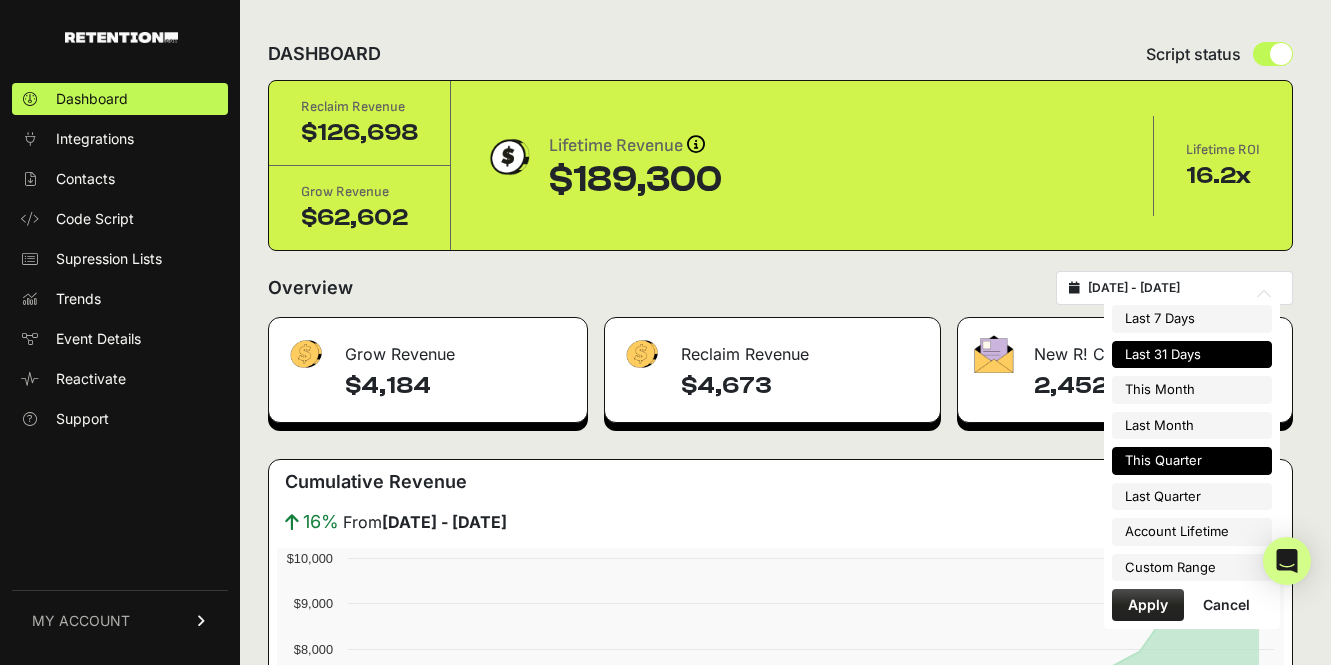 type on "[DATE]" 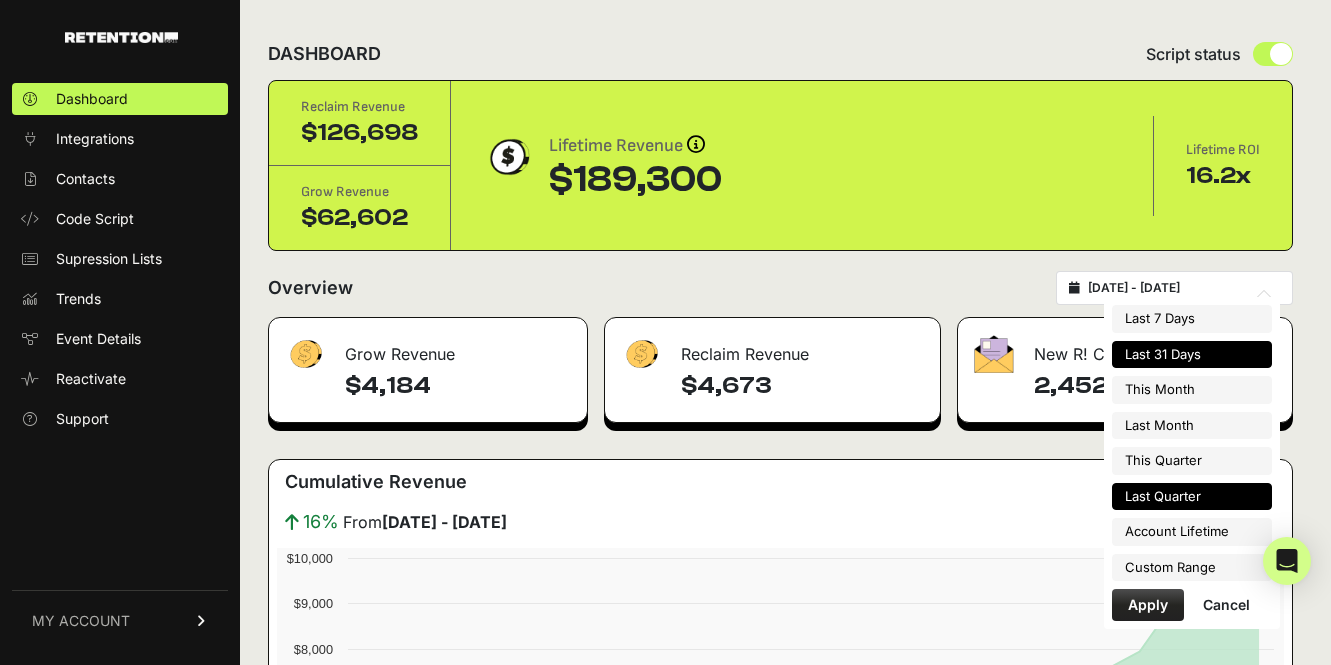 type on "[DATE]" 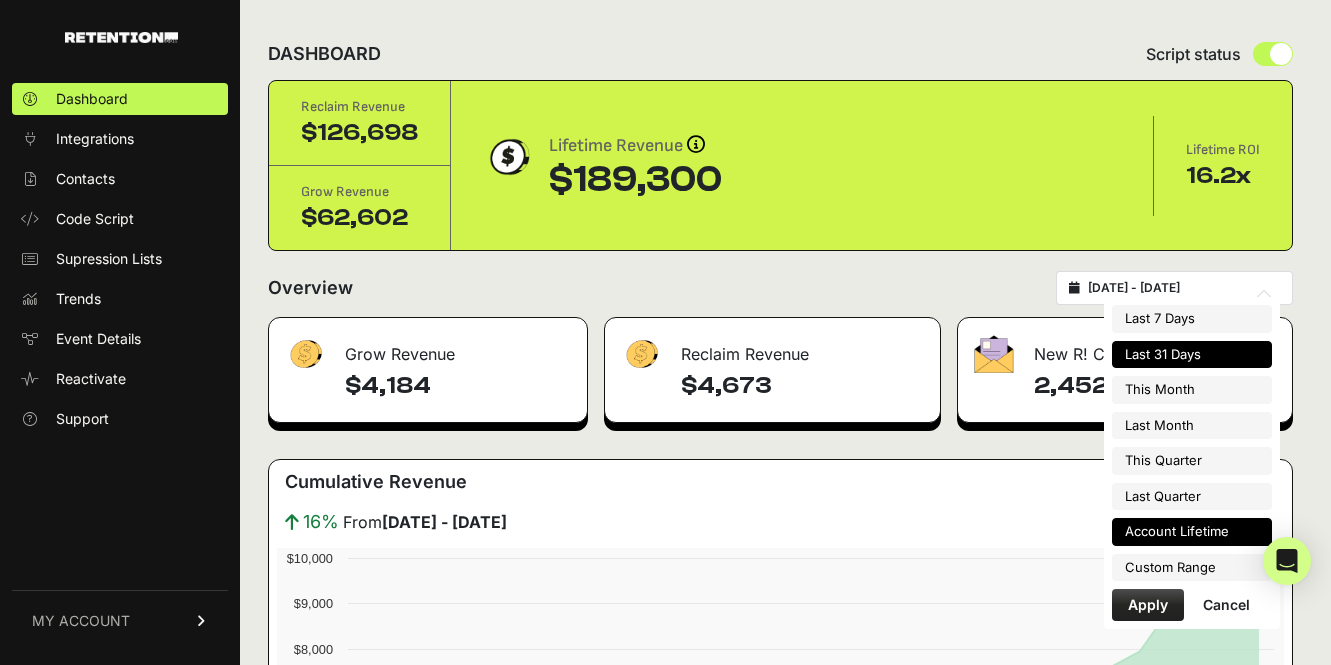 type on "[DATE]" 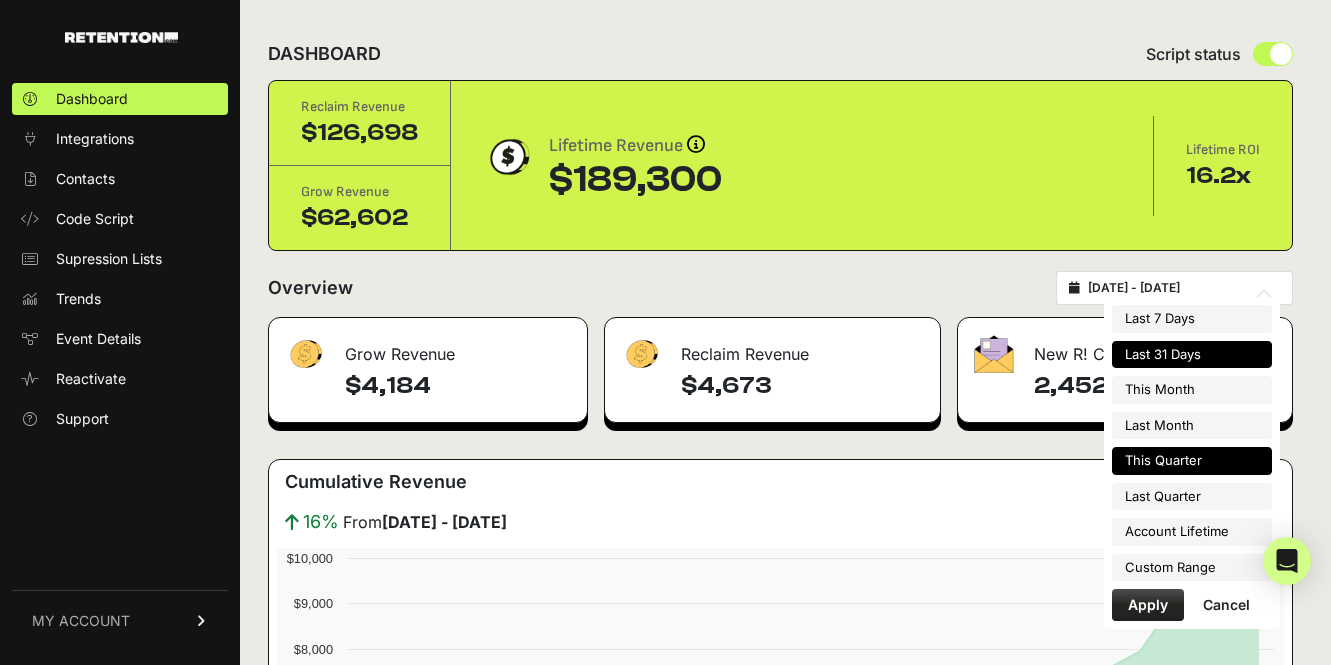 type on "[DATE]" 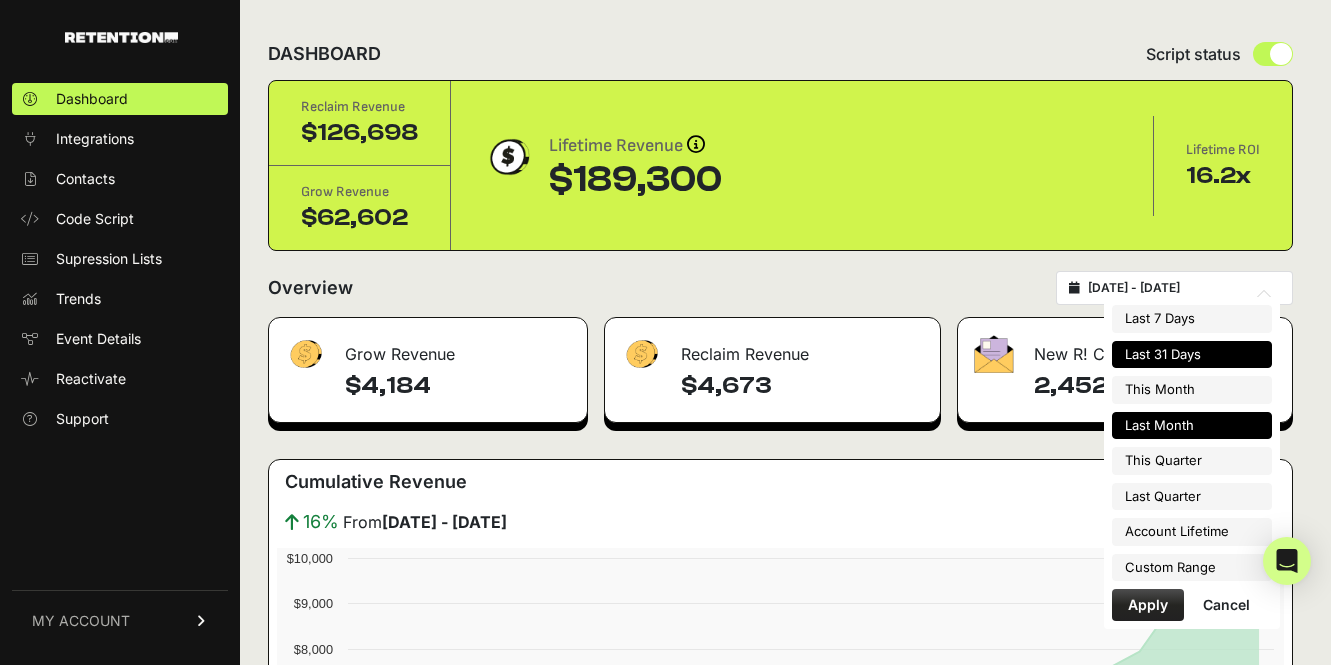 type on "[DATE]" 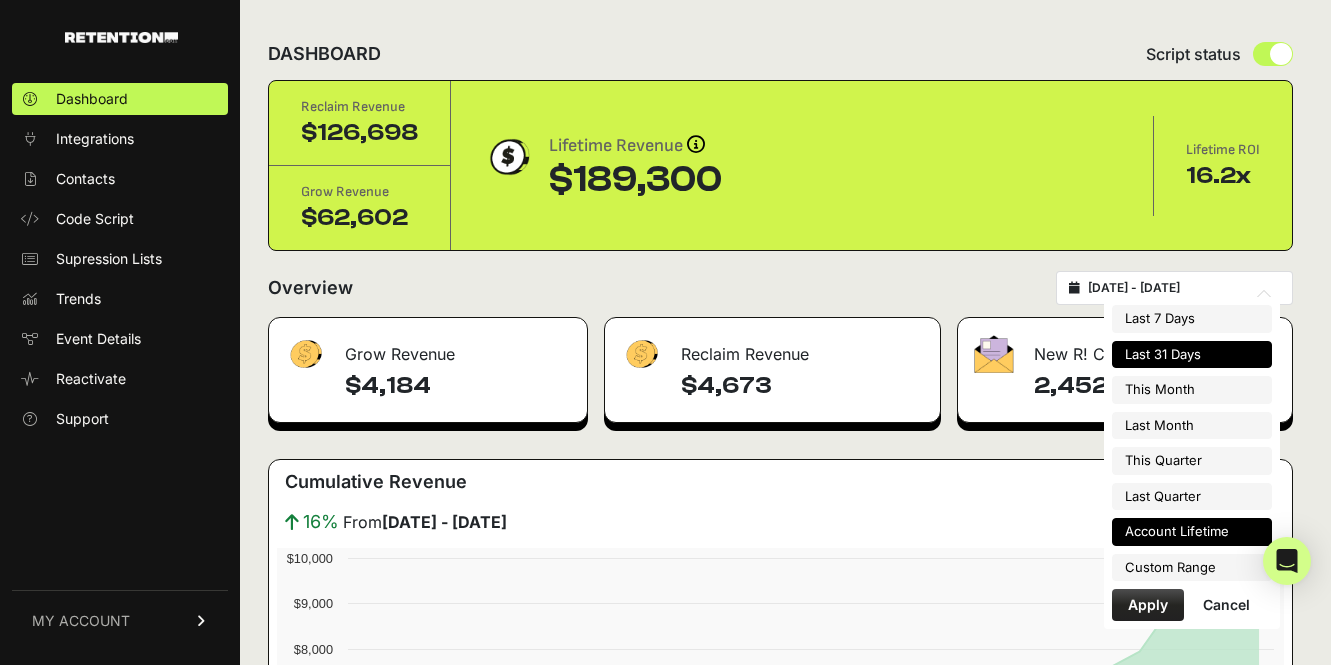type on "[DATE]" 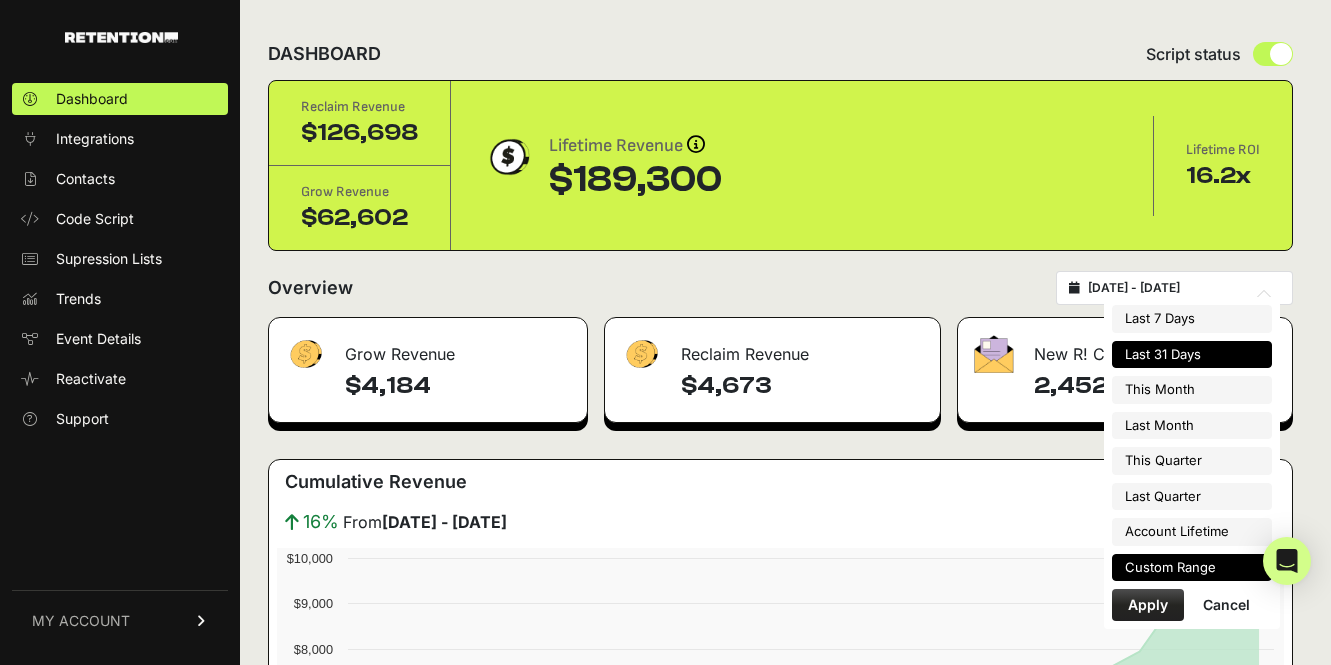 click on "Custom Range" at bounding box center (1192, 568) 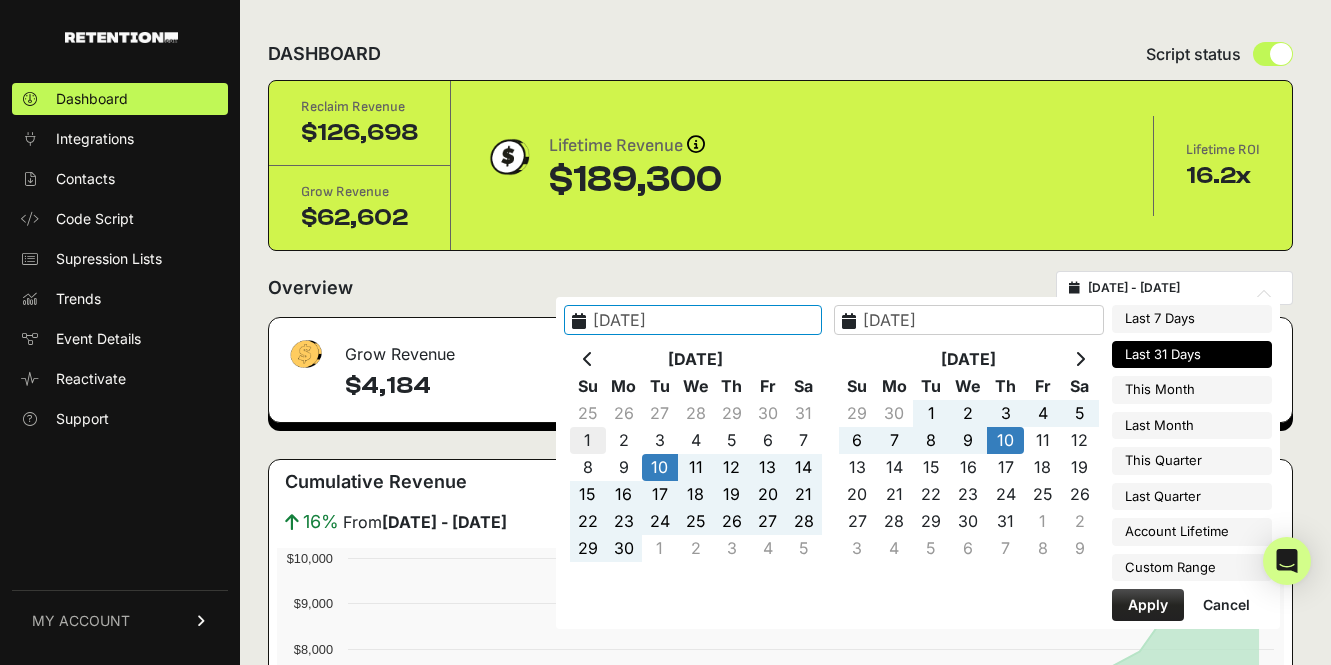 type on "[DATE]" 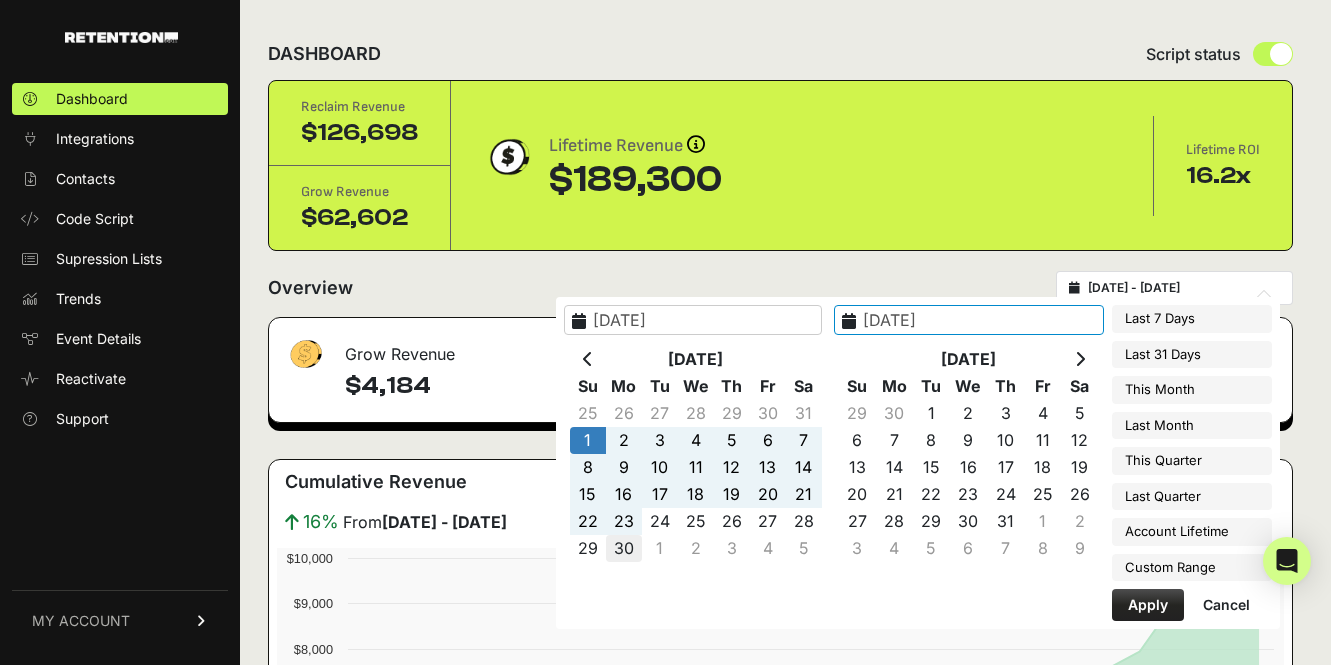 type on "[DATE]" 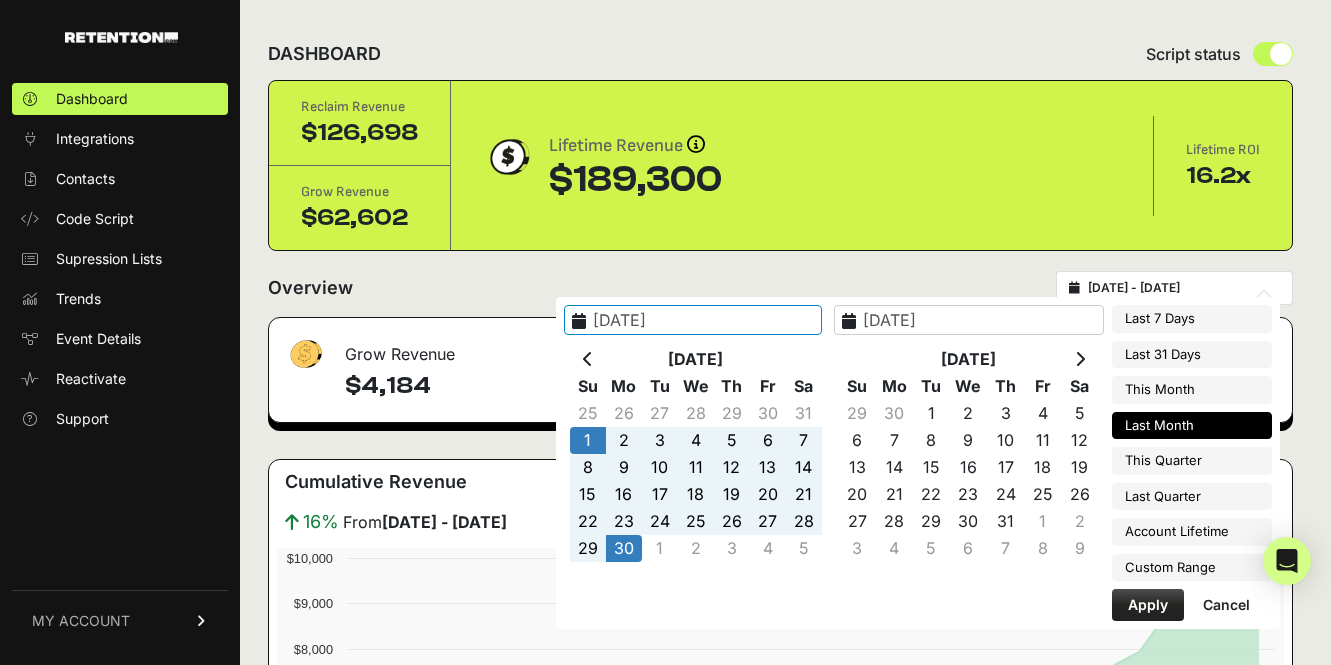 type on "[DATE]" 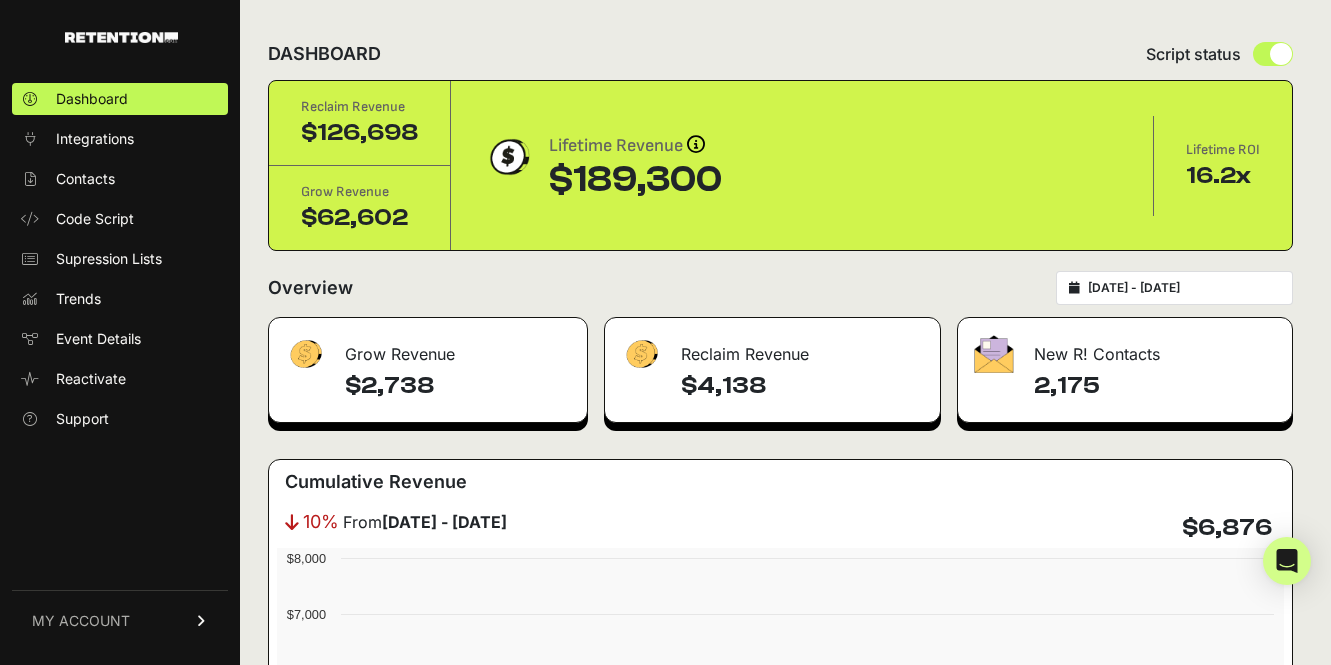 scroll, scrollTop: 0, scrollLeft: 0, axis: both 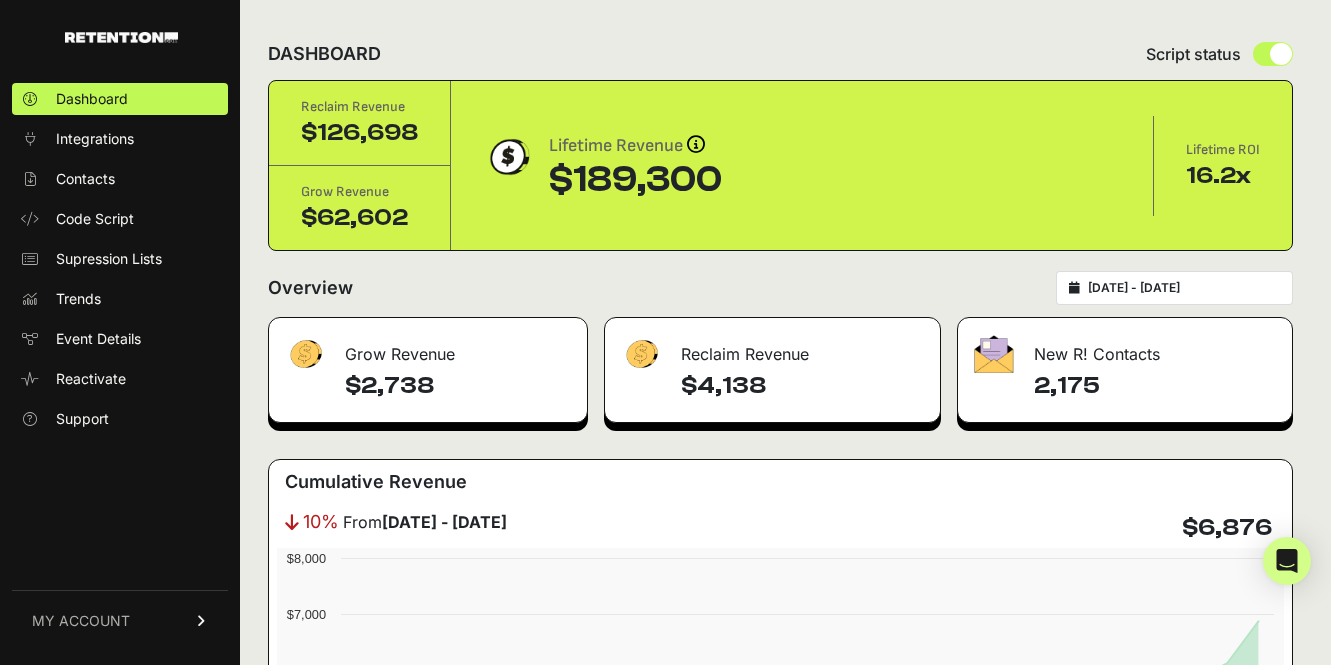 drag, startPoint x: 1285, startPoint y: 525, endPoint x: 1180, endPoint y: 532, distance: 105.23308 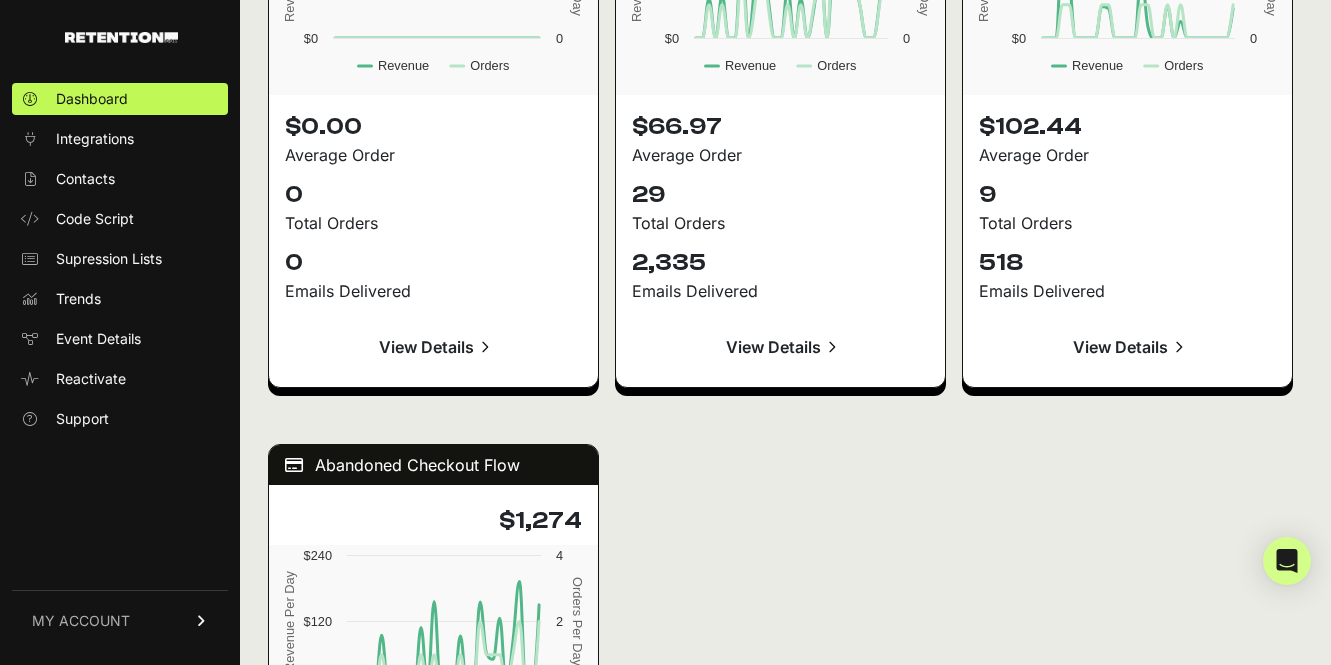 scroll, scrollTop: 2155, scrollLeft: 0, axis: vertical 